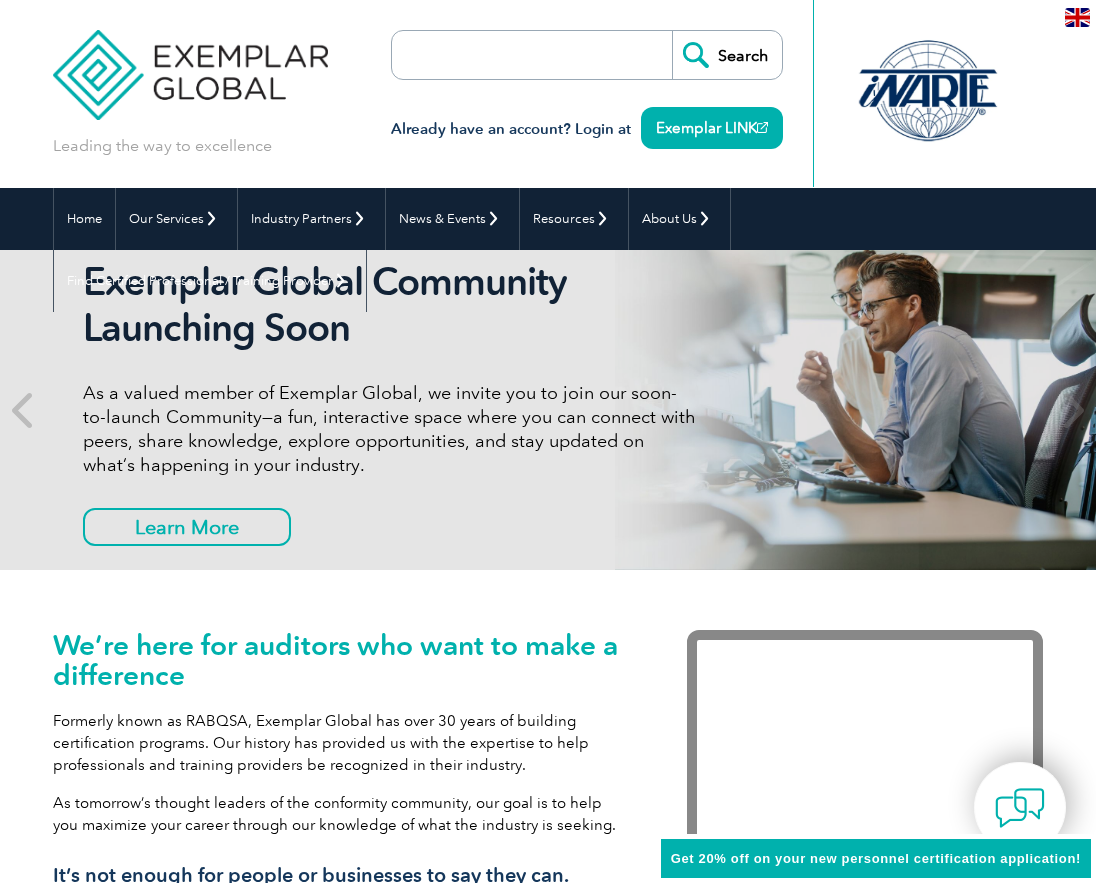 scroll, scrollTop: 0, scrollLeft: 0, axis: both 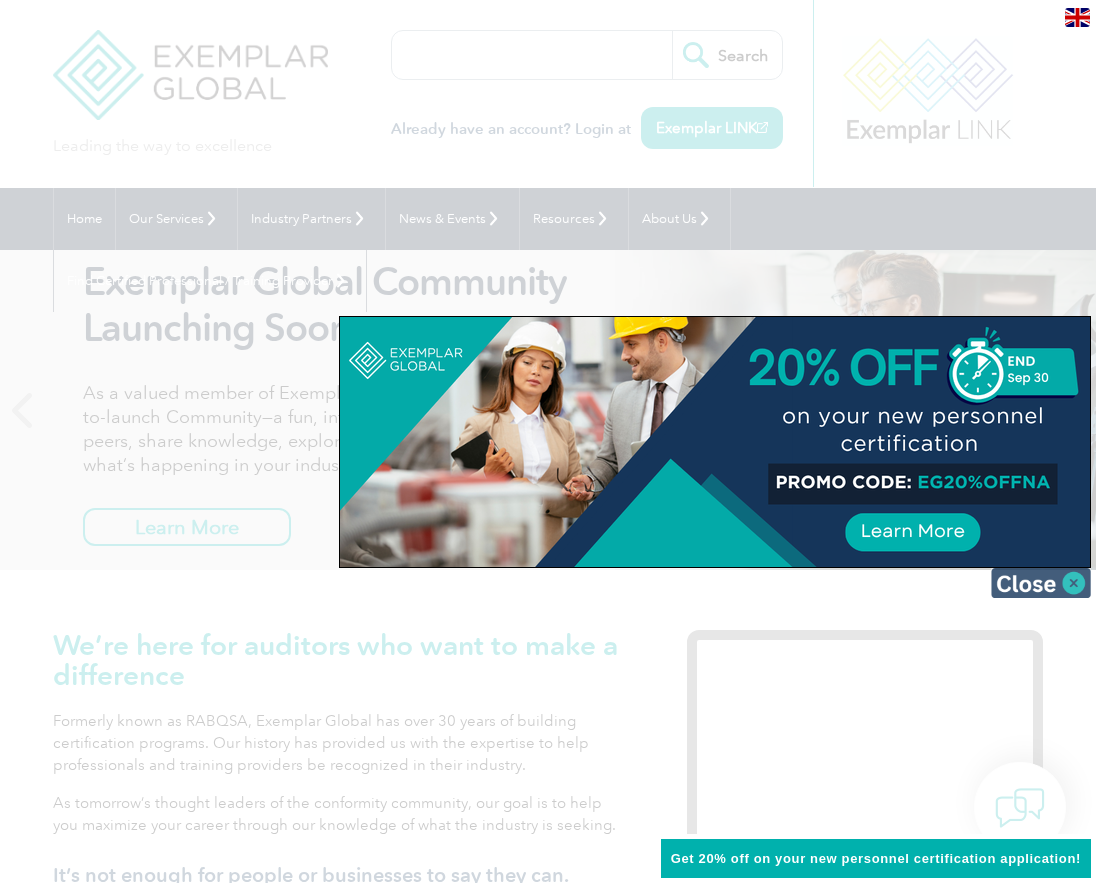 click at bounding box center (1041, 583) 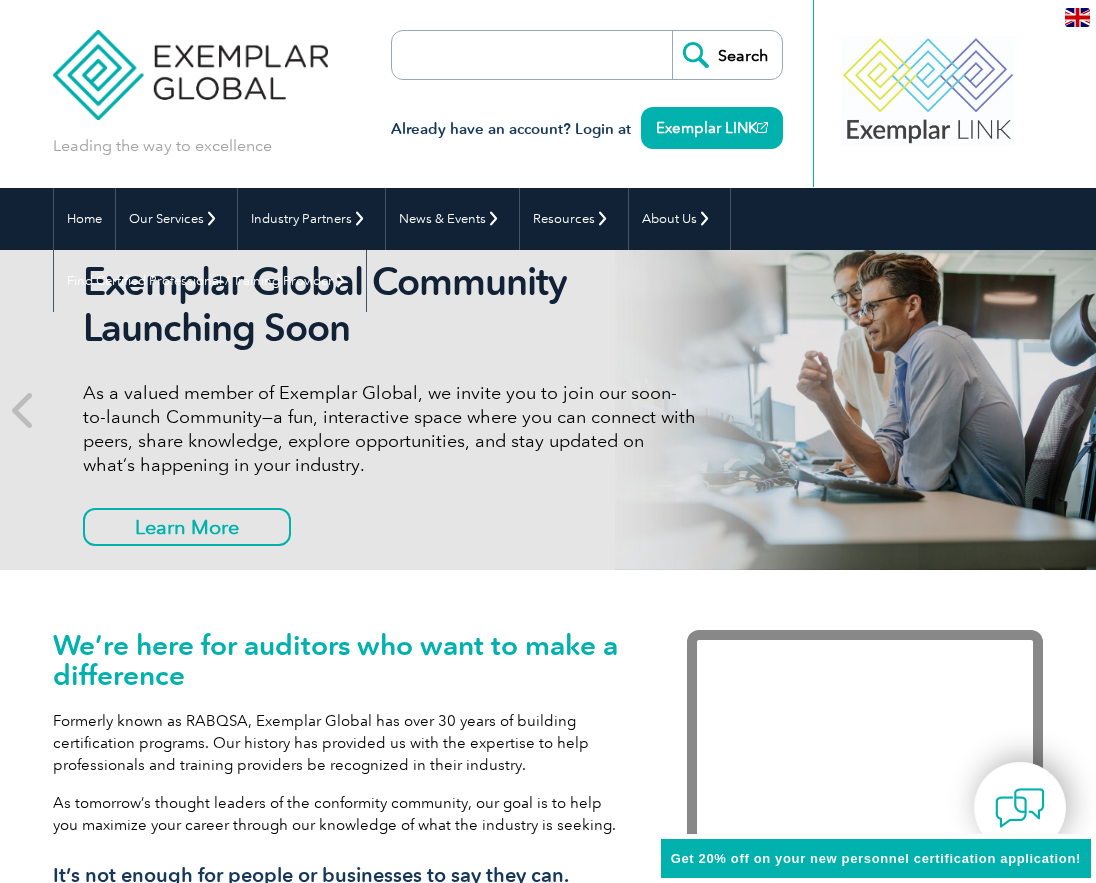 click at bounding box center (1077, 17) 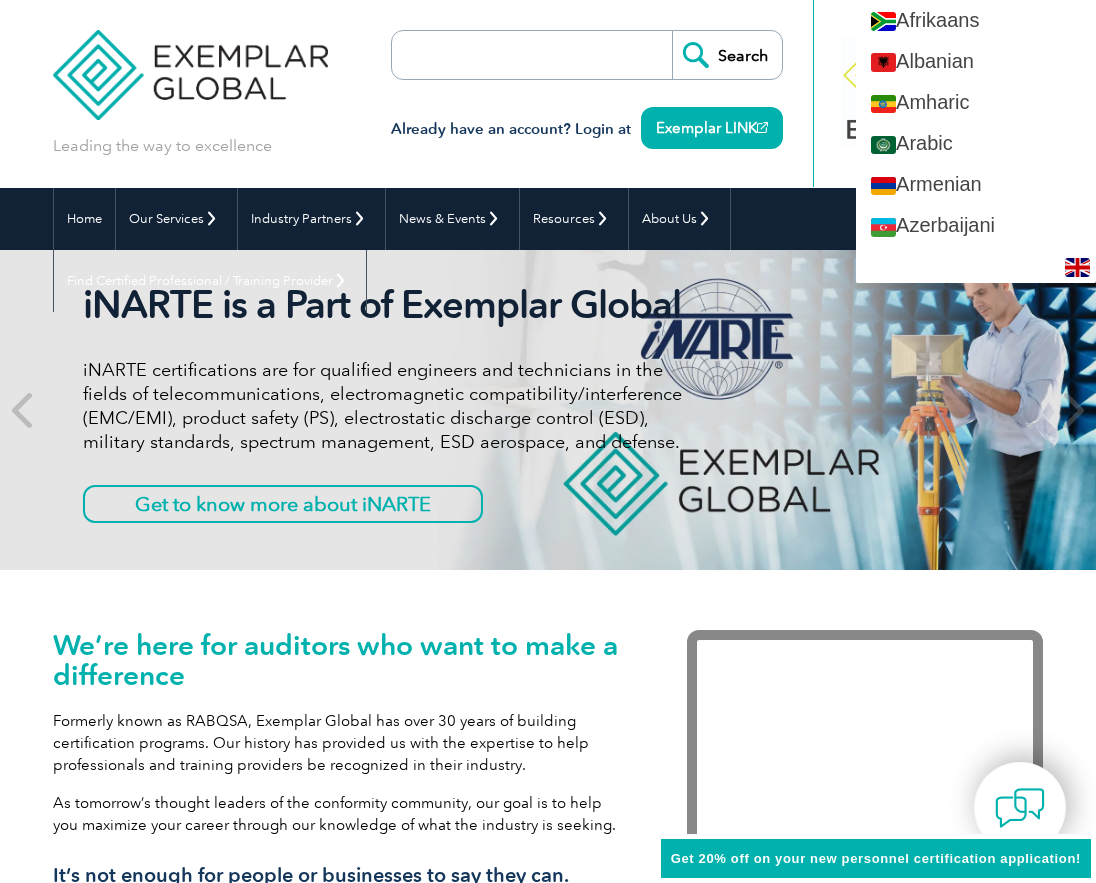 click on "Search       Already have an account? Login at  Exemplar LINK" at bounding box center (587, 94) 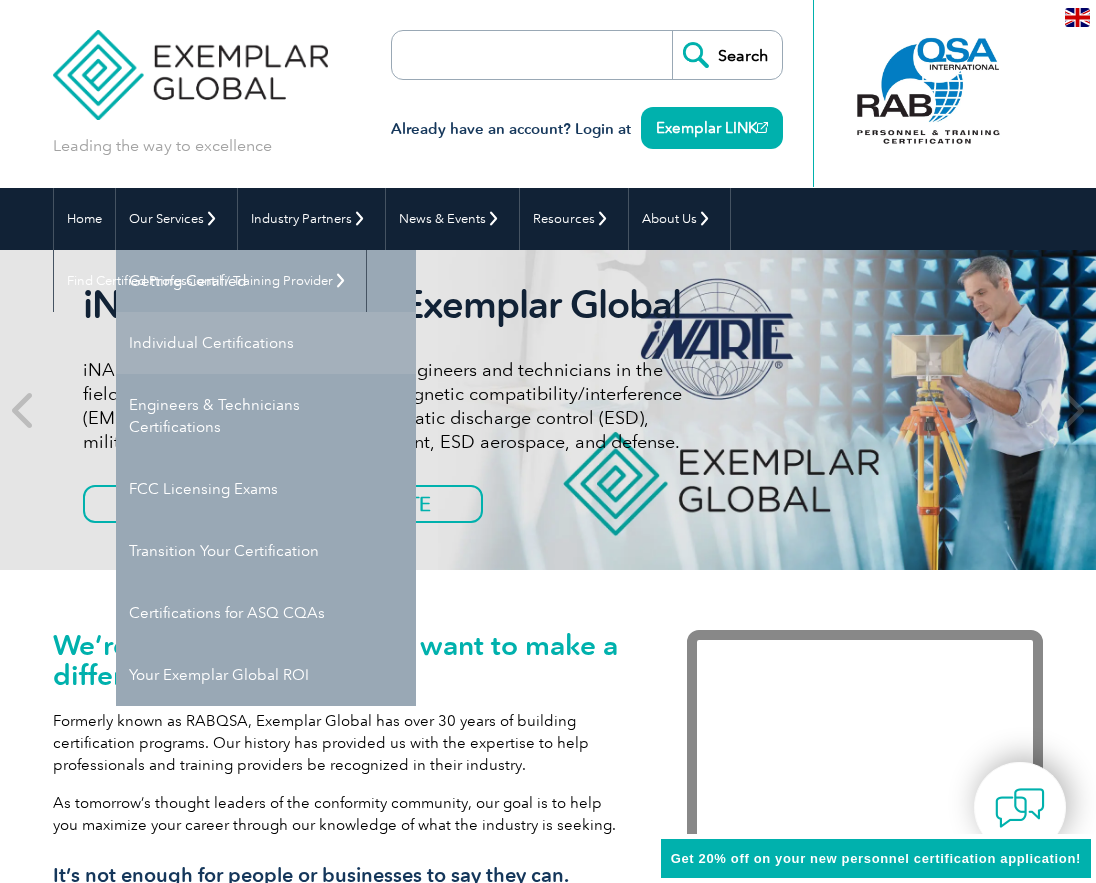 click on "Individual Certifications" at bounding box center (266, 343) 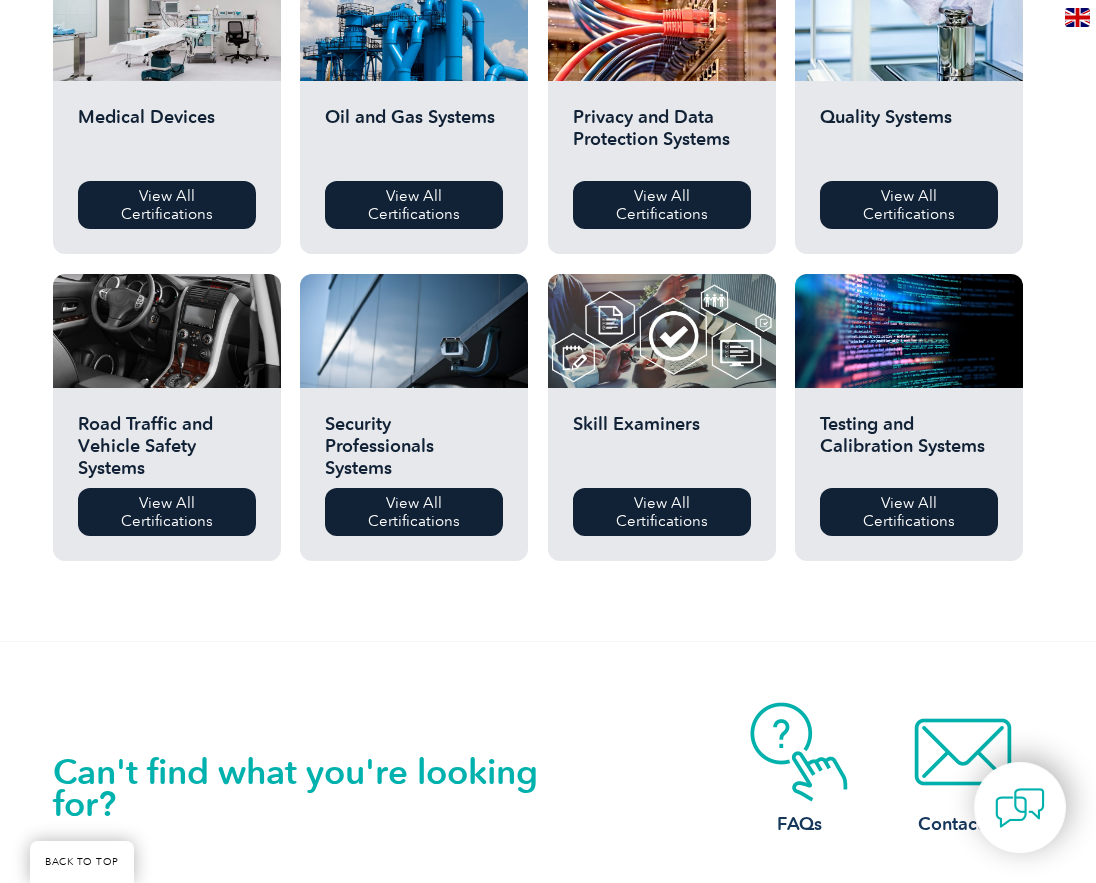 scroll, scrollTop: 1400, scrollLeft: 0, axis: vertical 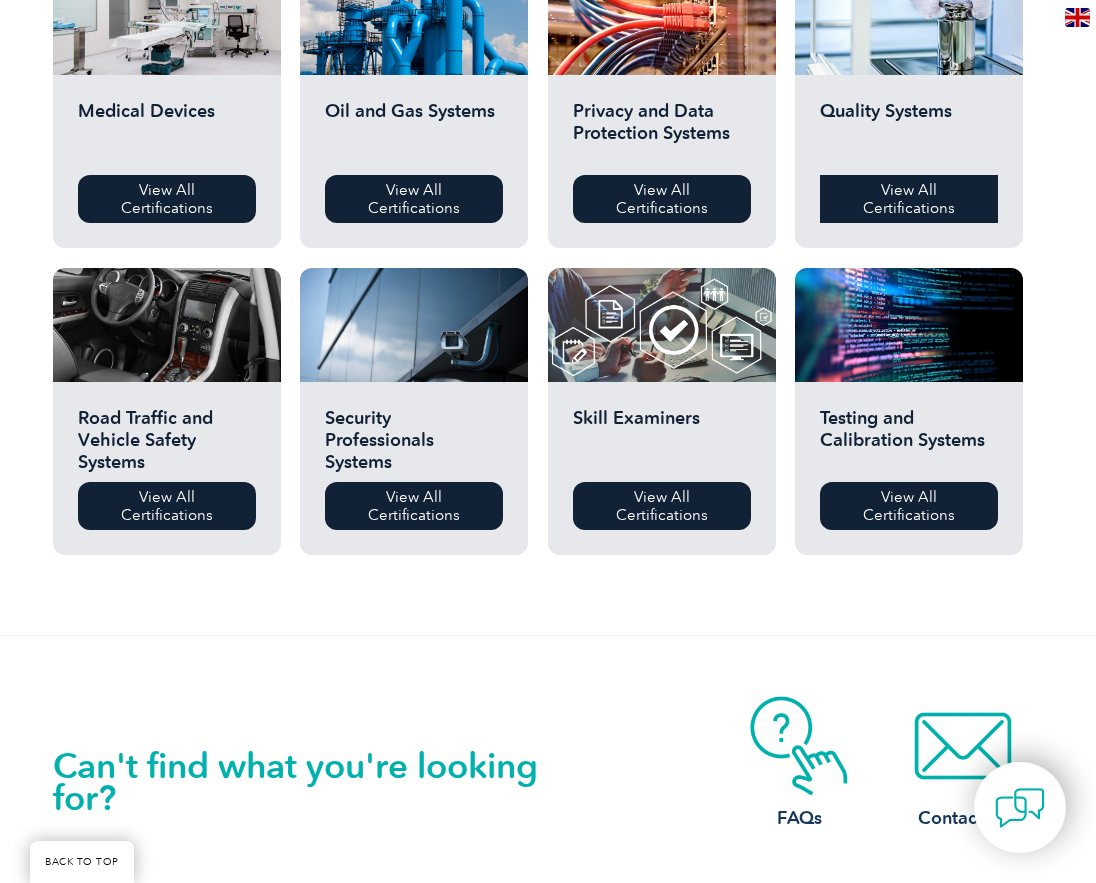 click on "View All Certifications" at bounding box center [909, 199] 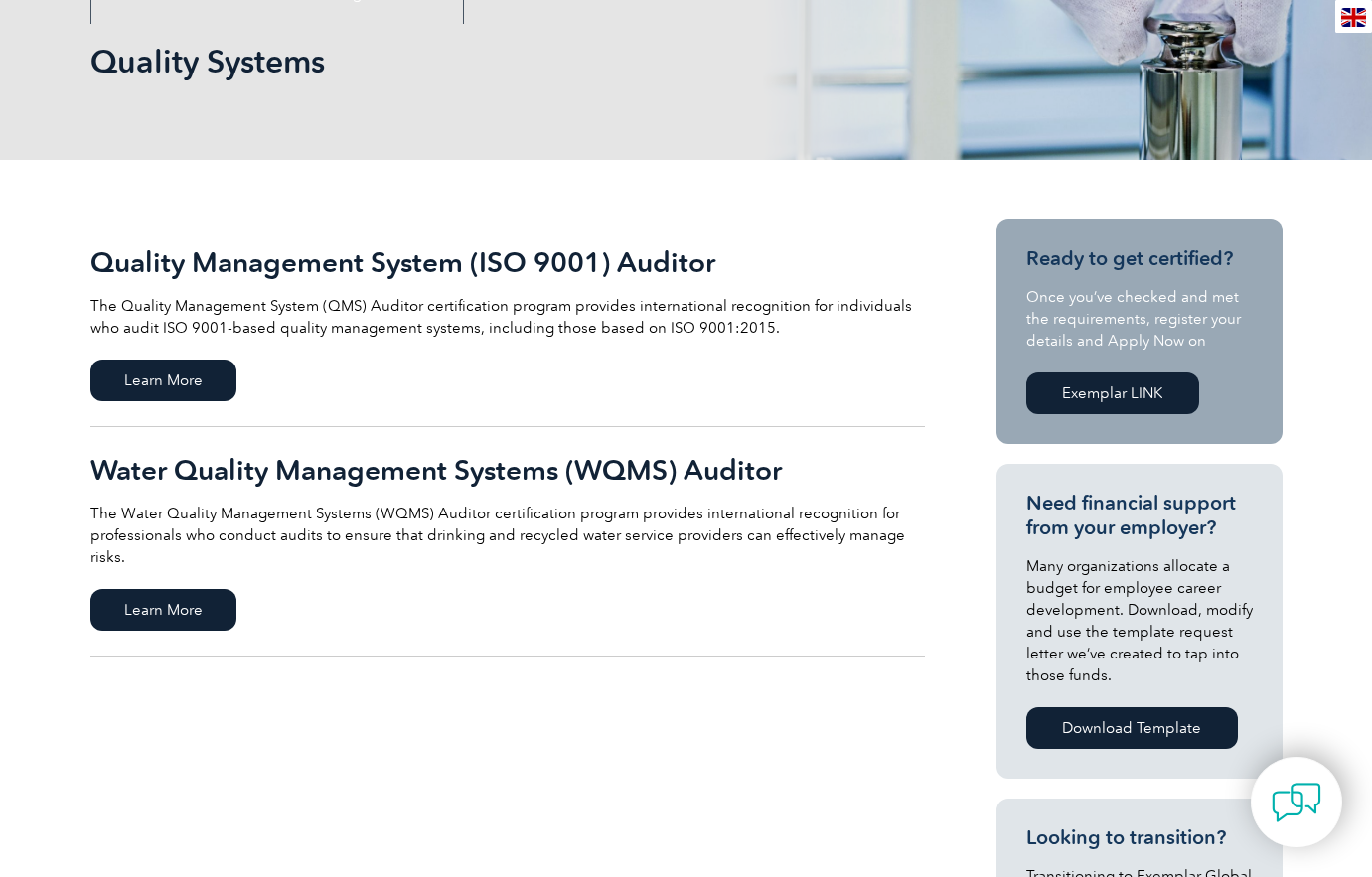 scroll, scrollTop: 298, scrollLeft: 0, axis: vertical 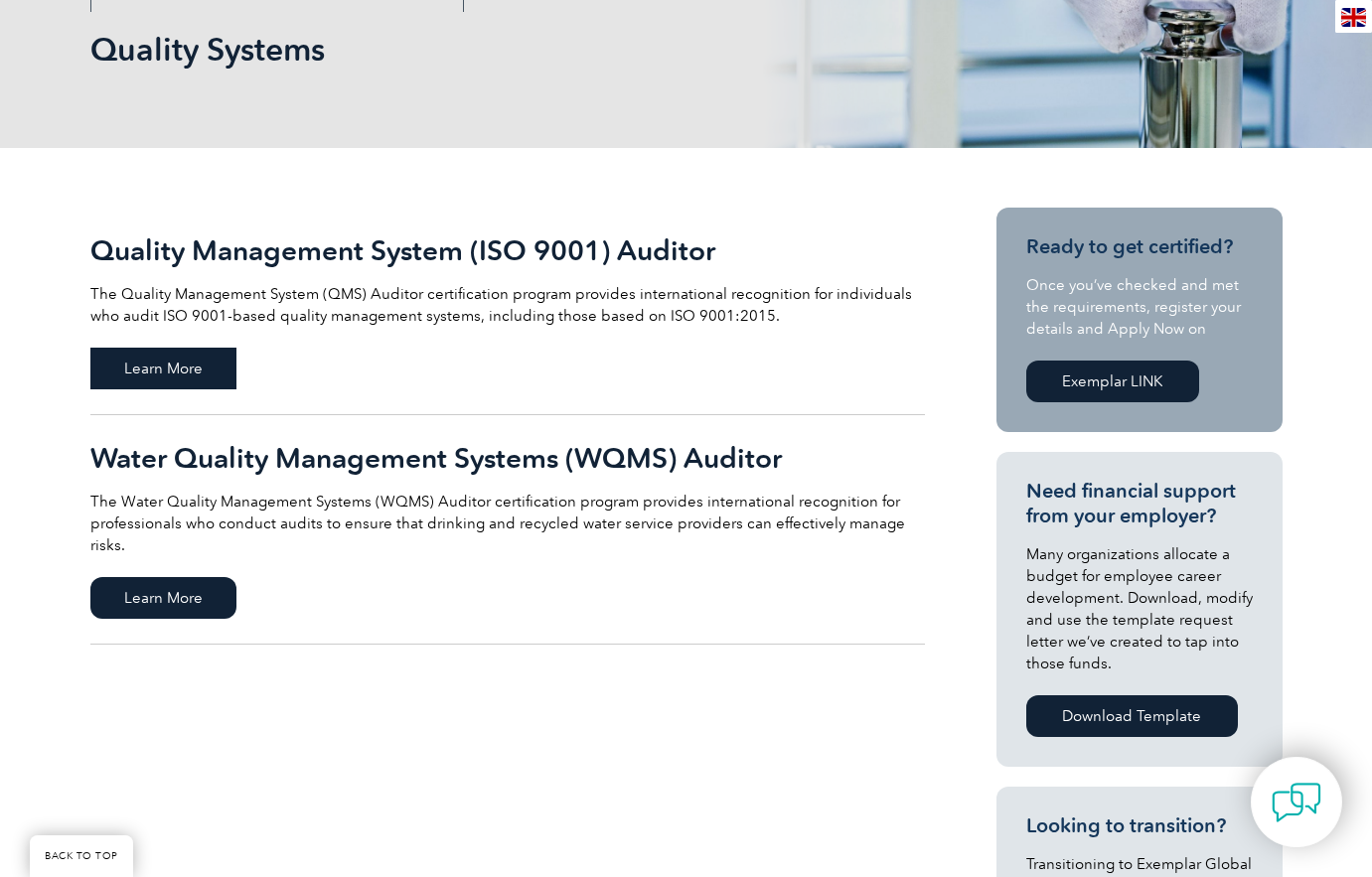 click on "Learn More" at bounding box center [163, 368] 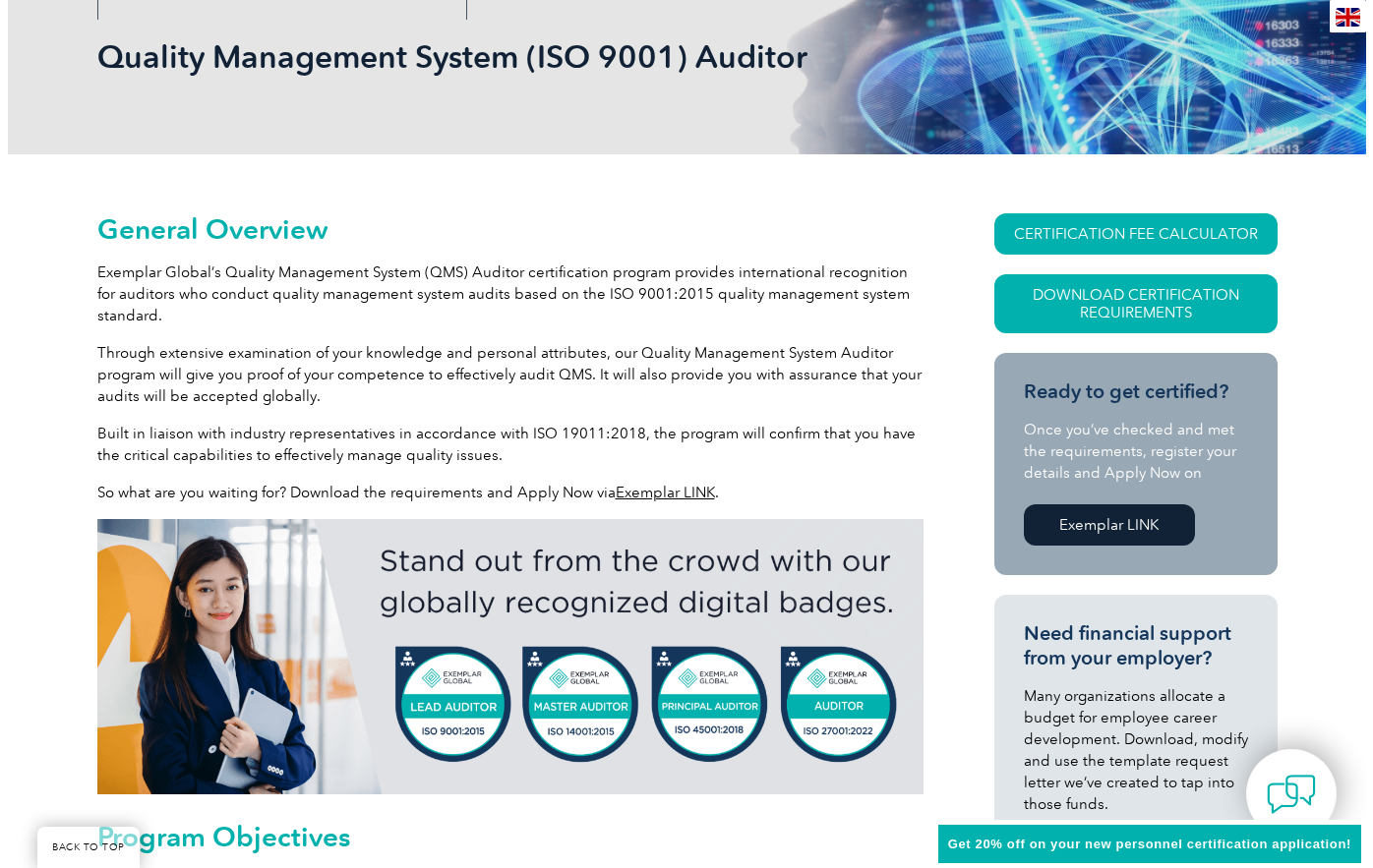 scroll, scrollTop: 393, scrollLeft: 0, axis: vertical 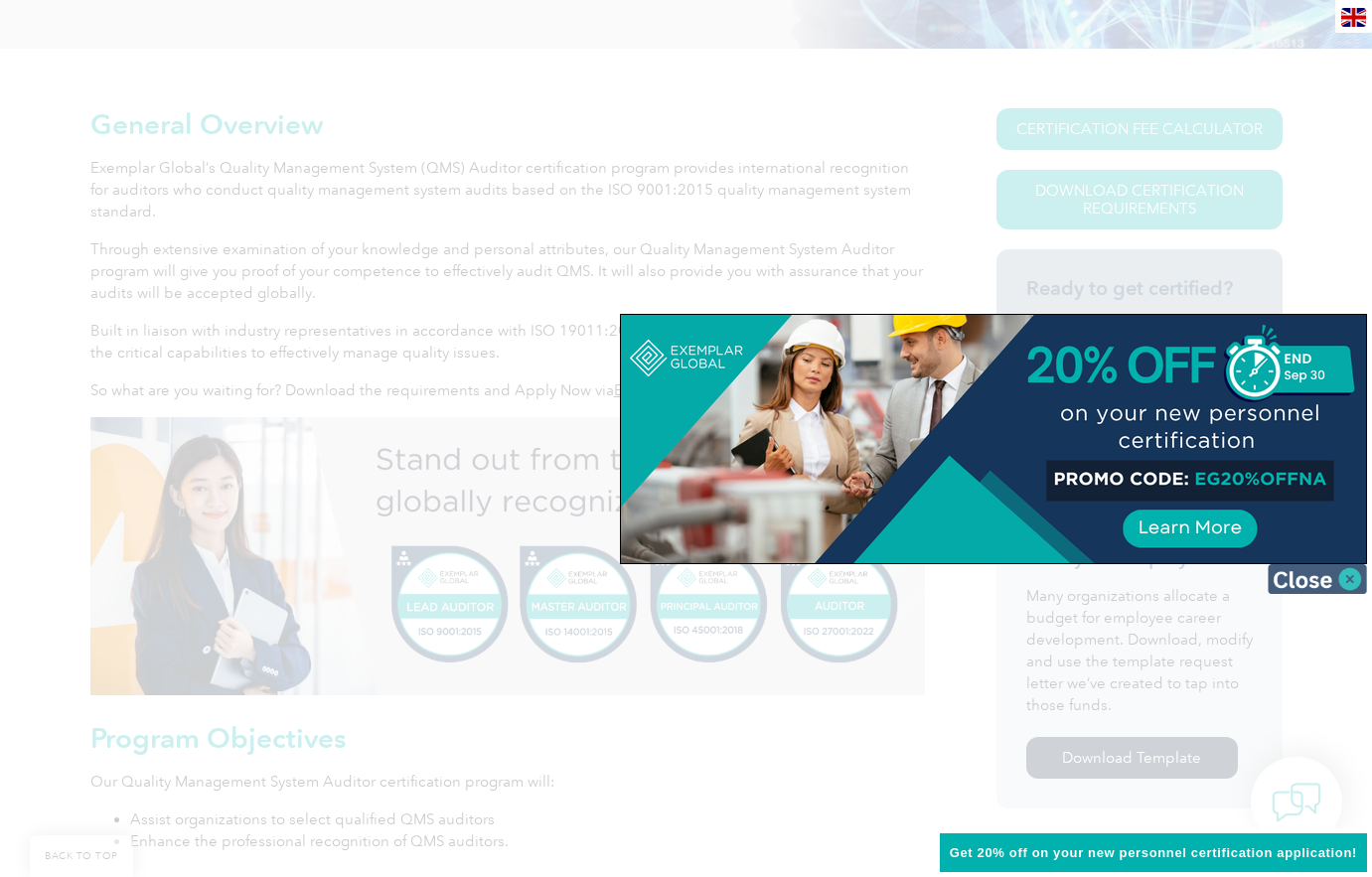 click at bounding box center [1317, 579] 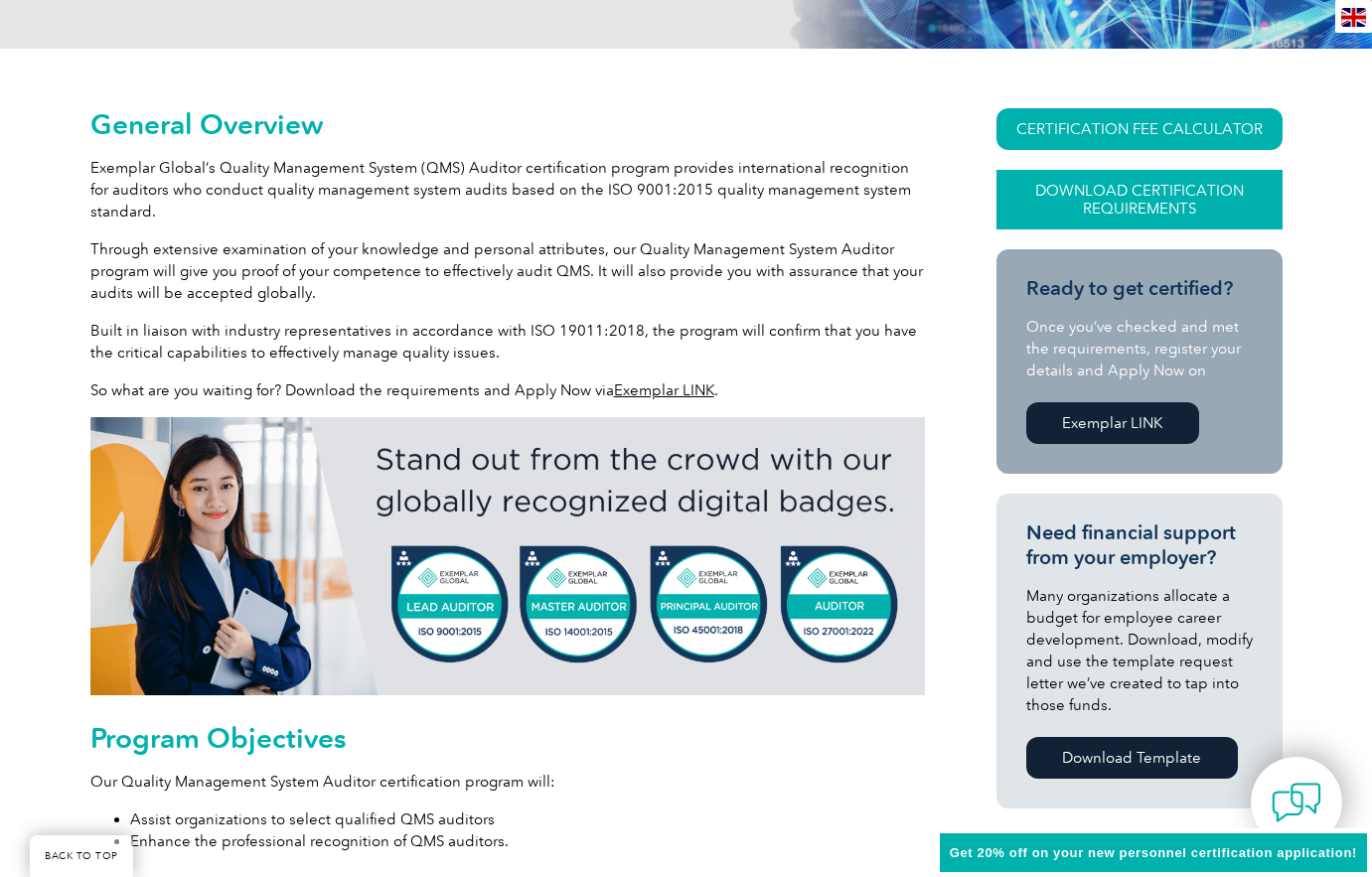 click on "Download Certification Requirements" at bounding box center [1140, 200] 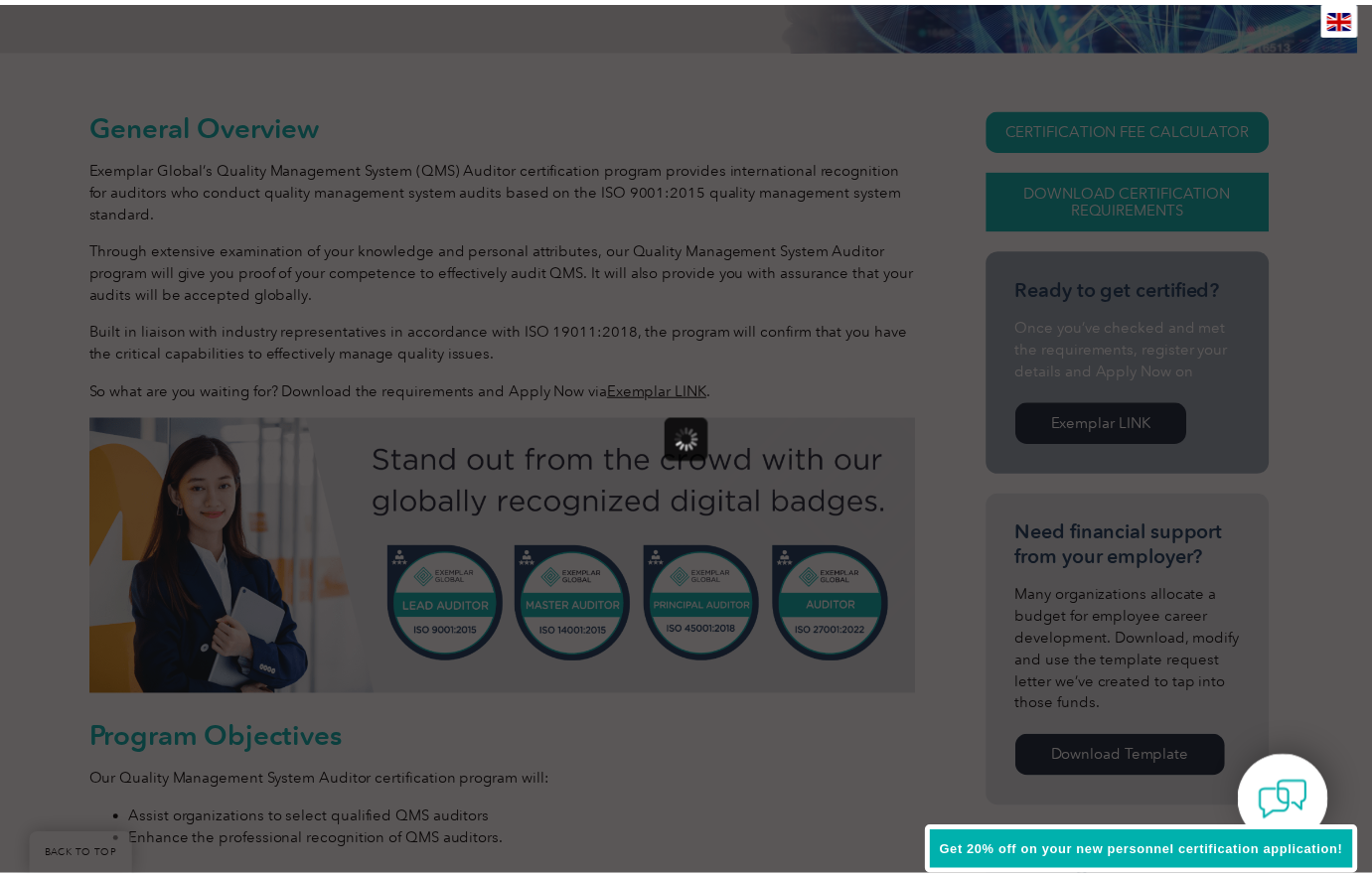 scroll, scrollTop: 0, scrollLeft: 0, axis: both 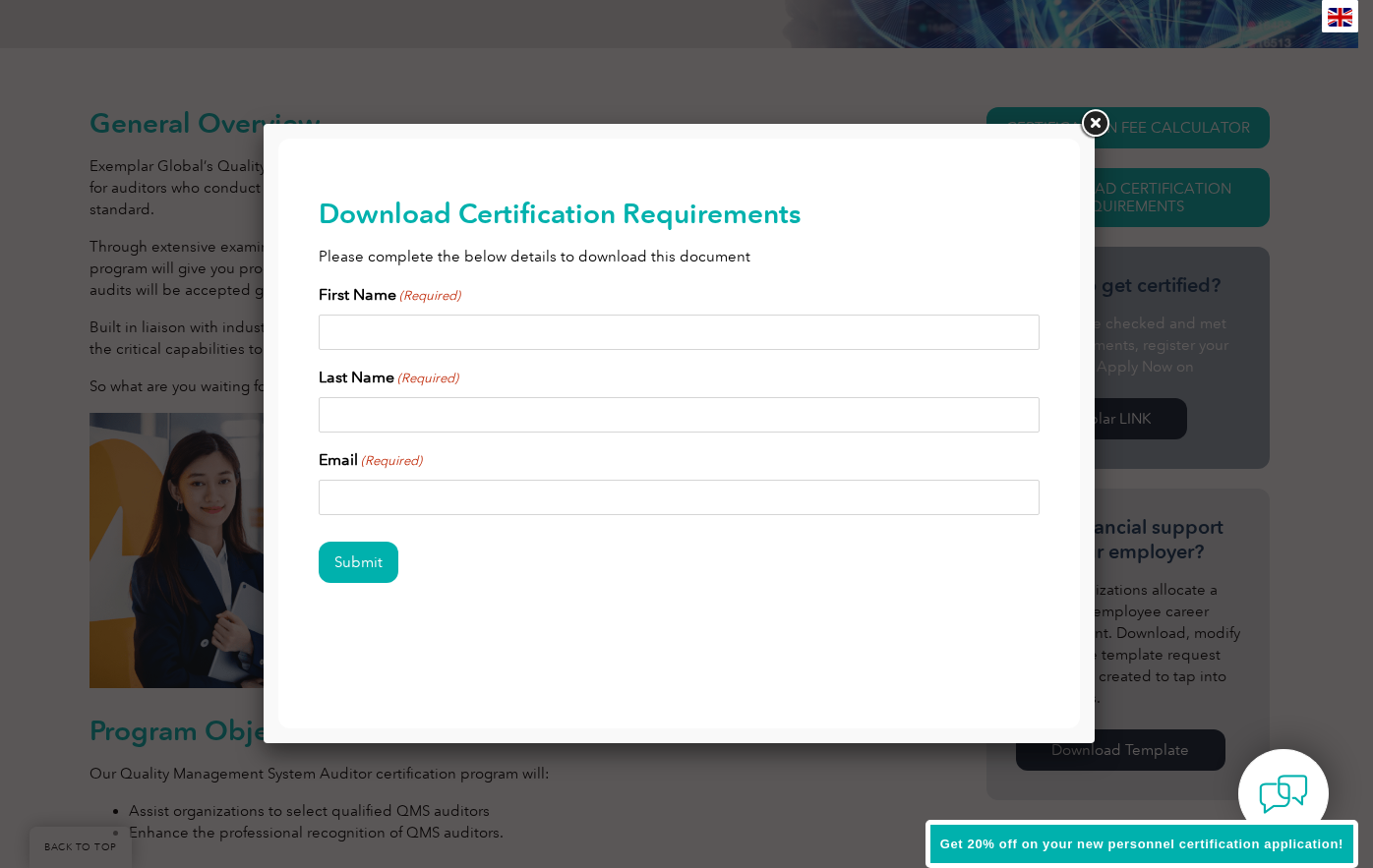 click at bounding box center [1095, 124] 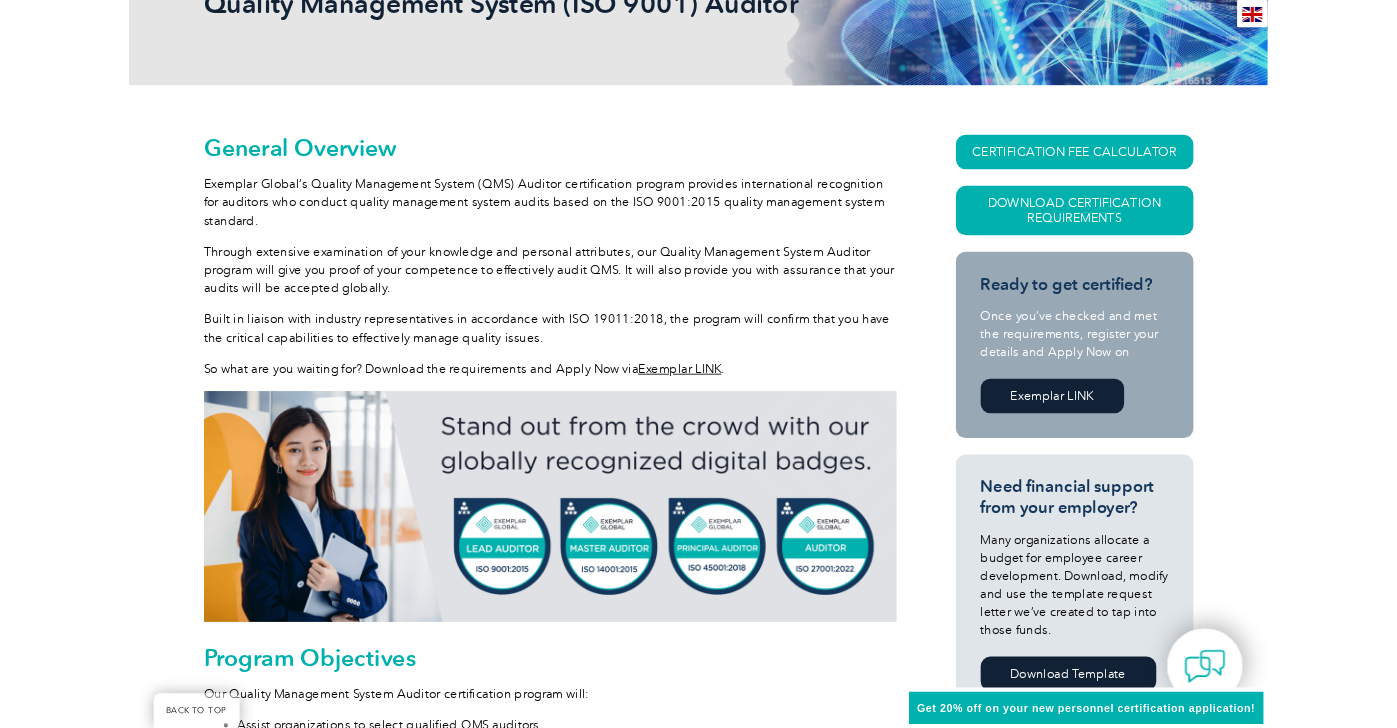 scroll, scrollTop: 400, scrollLeft: 0, axis: vertical 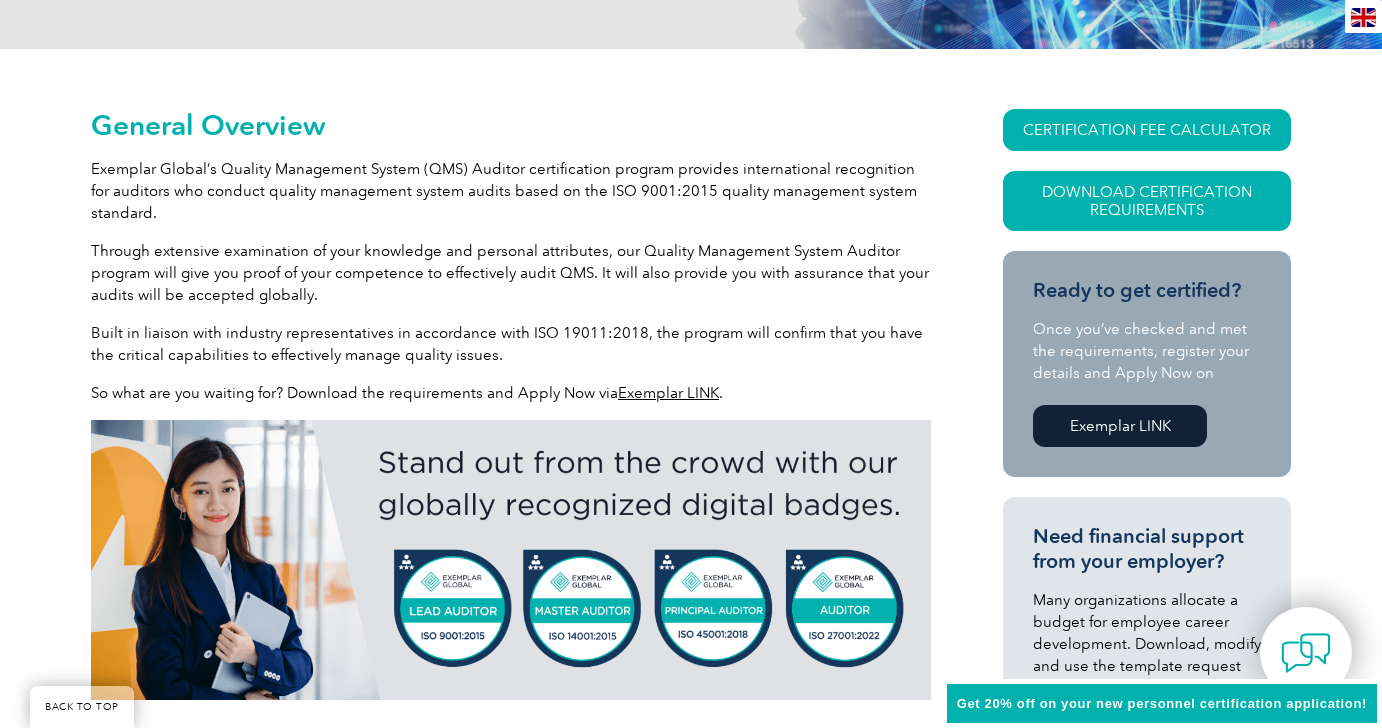 click at bounding box center [511, 560] 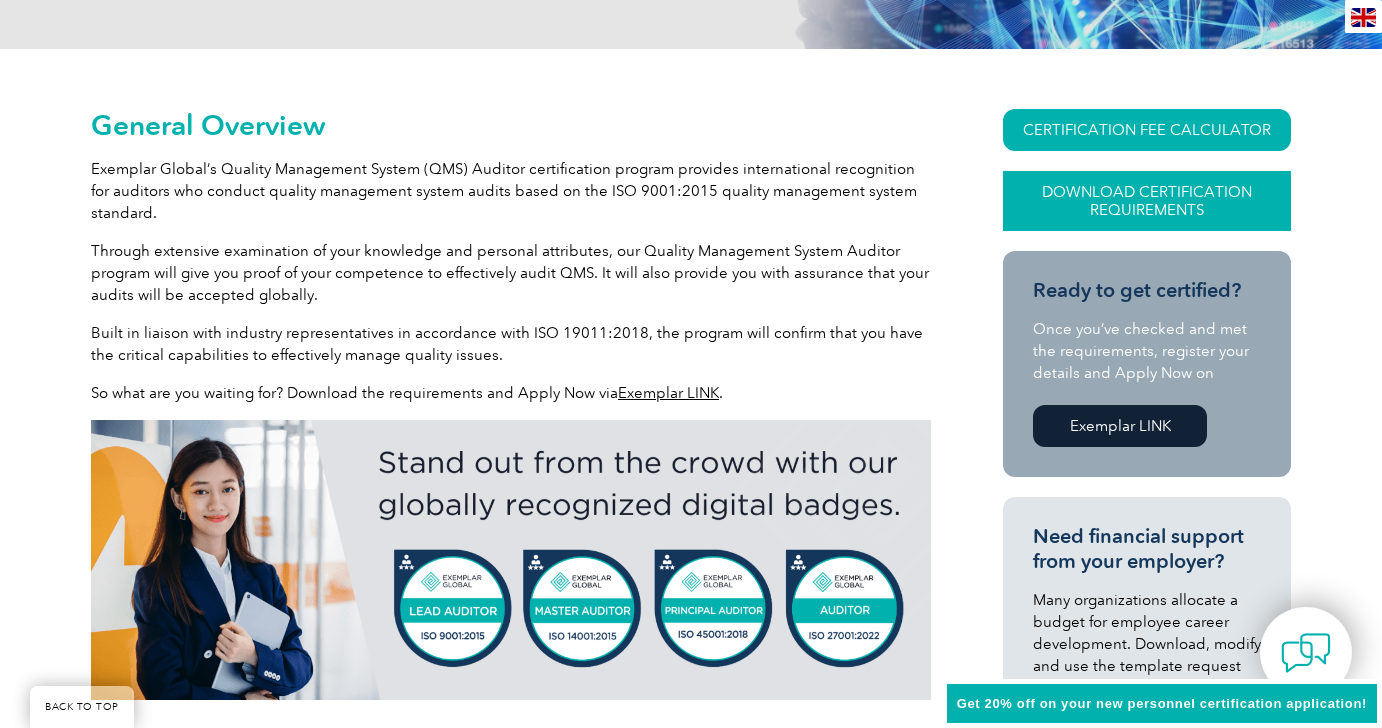 click on "Download Certification Requirements" at bounding box center [1147, 201] 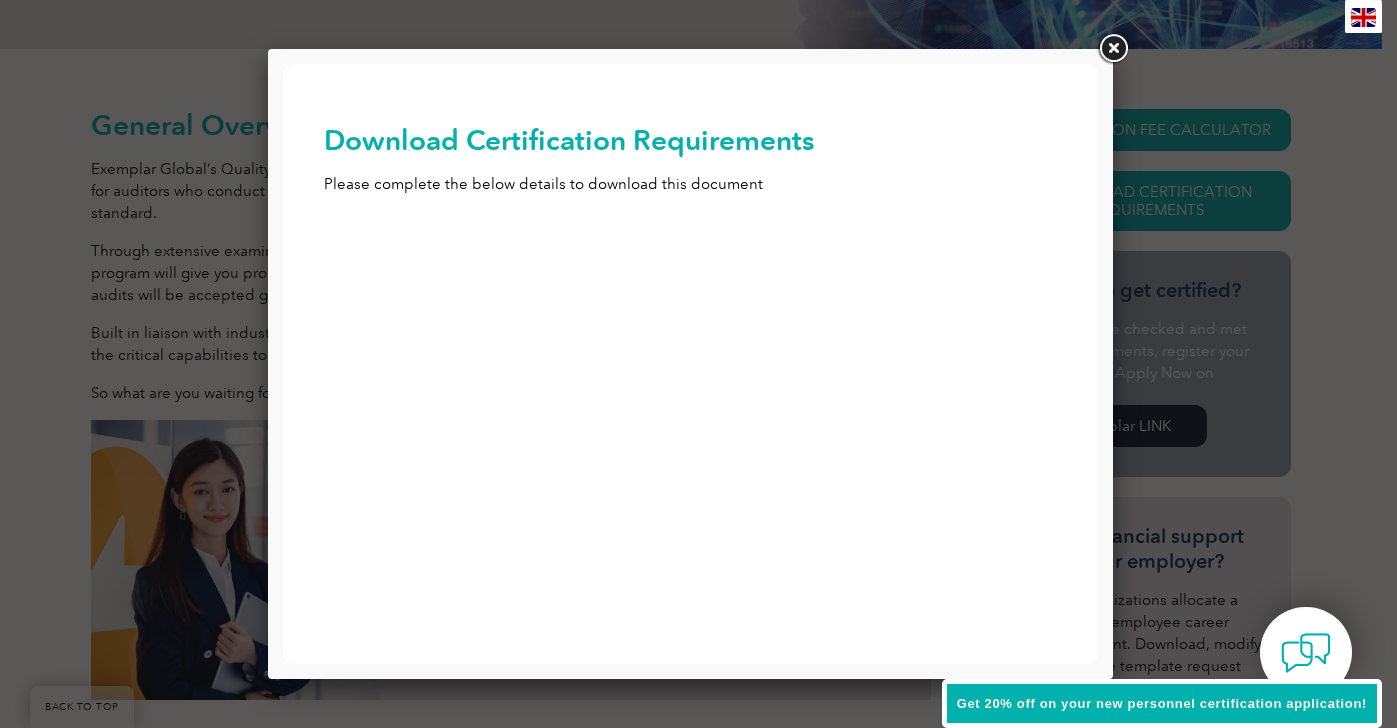 scroll, scrollTop: 0, scrollLeft: 0, axis: both 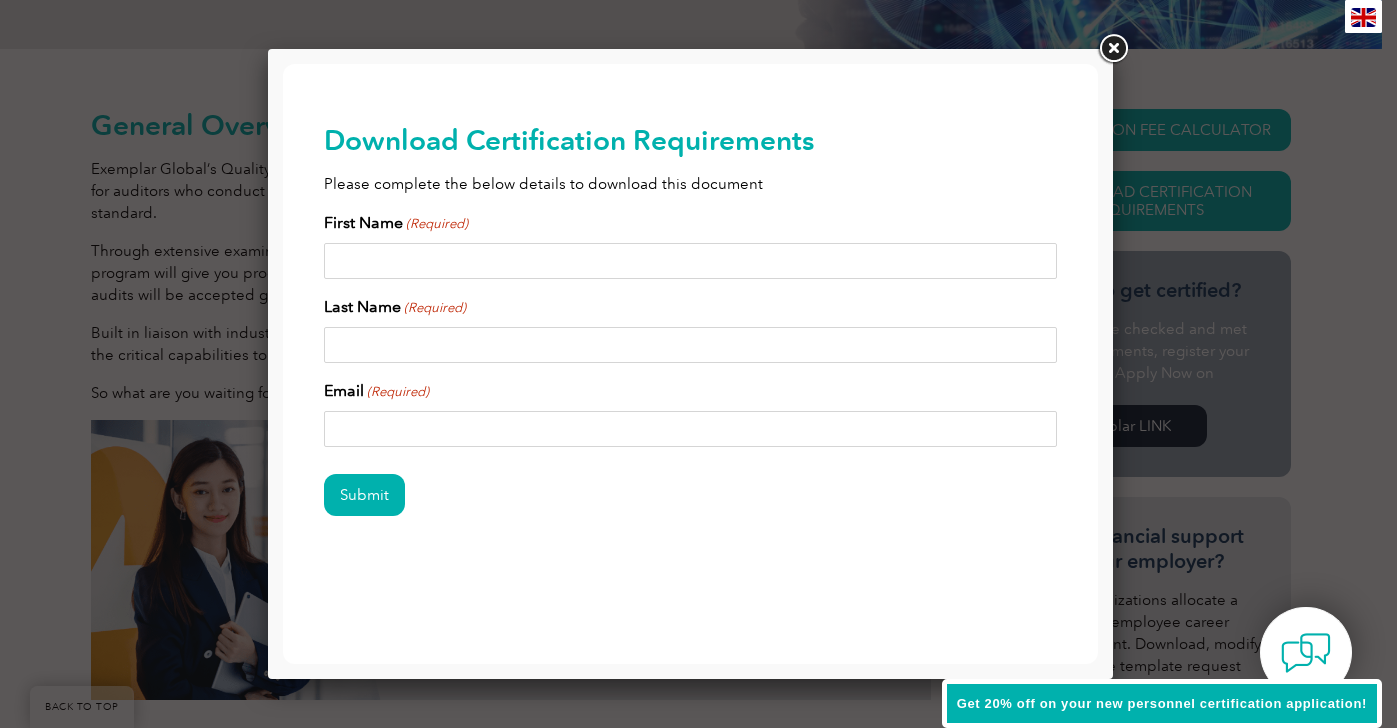 click on "First Name (Required)" at bounding box center (691, 261) 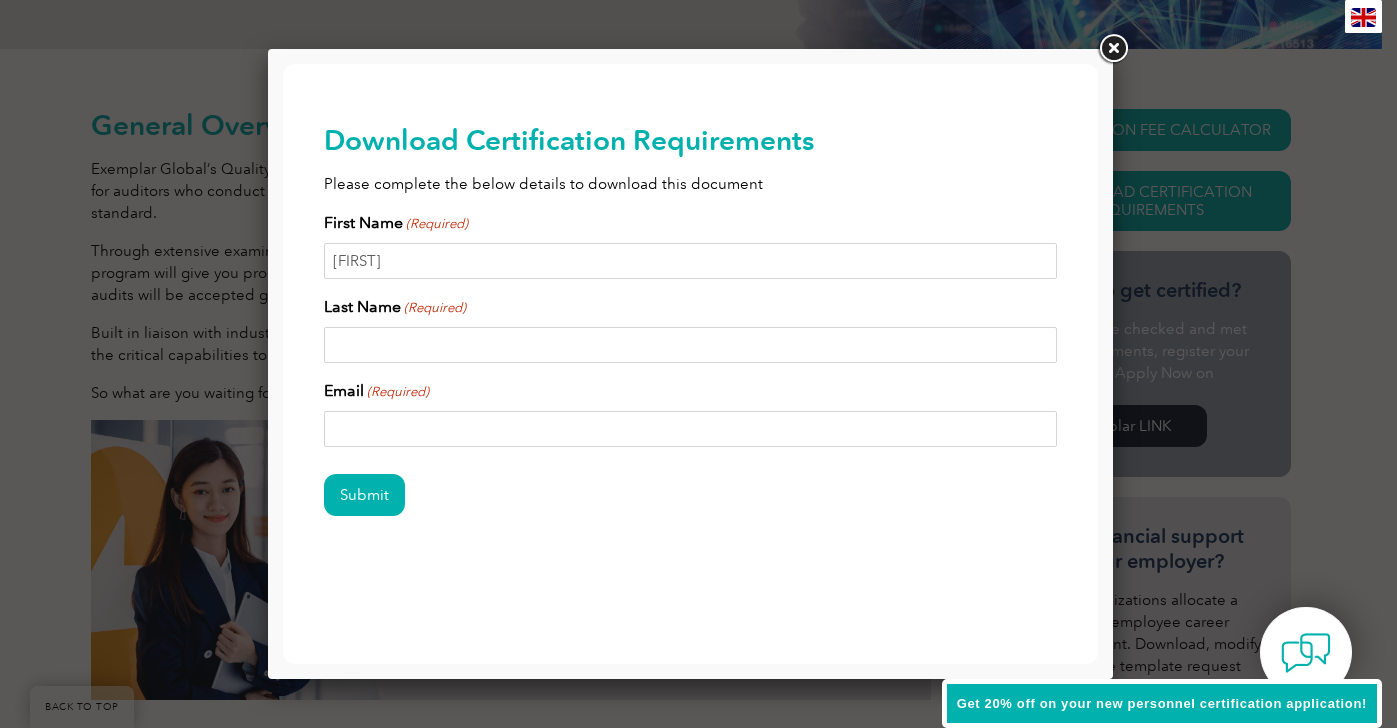 type on "[LAST]" 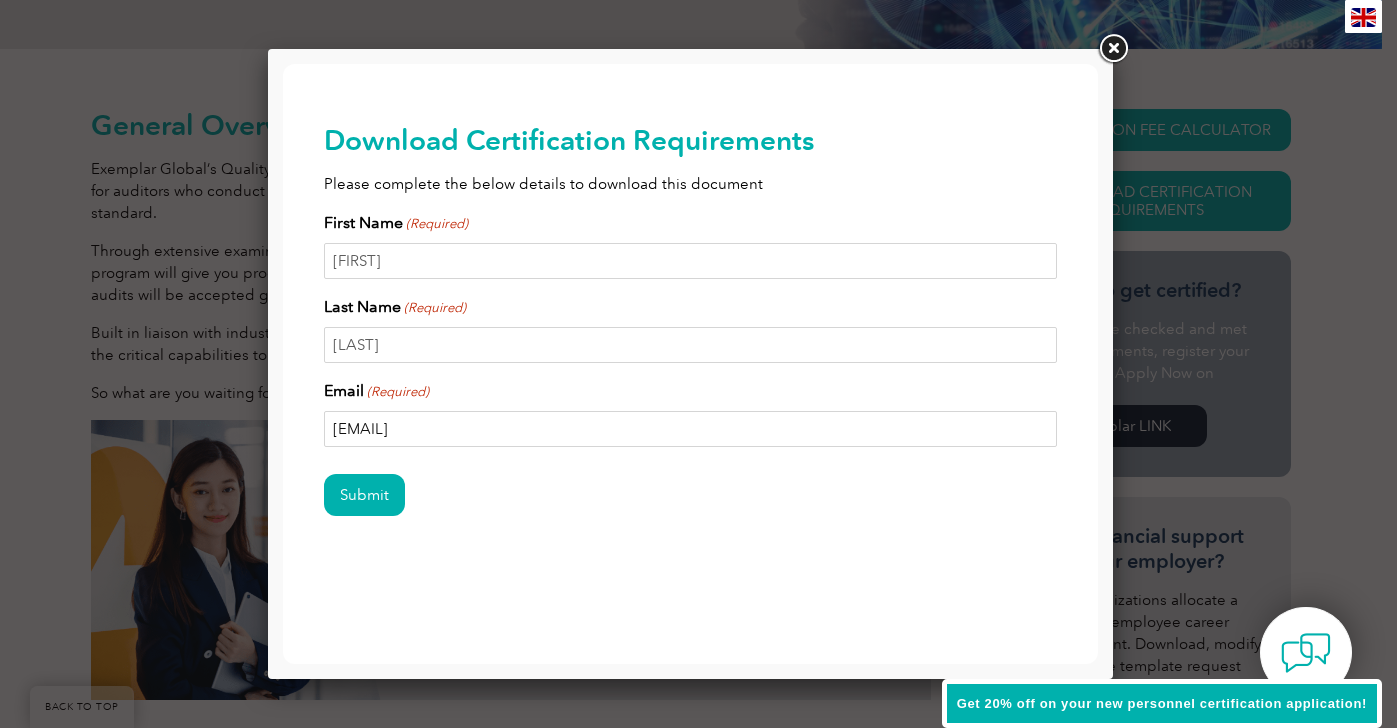 drag, startPoint x: 538, startPoint y: 422, endPoint x: 120, endPoint y: 414, distance: 418.07654 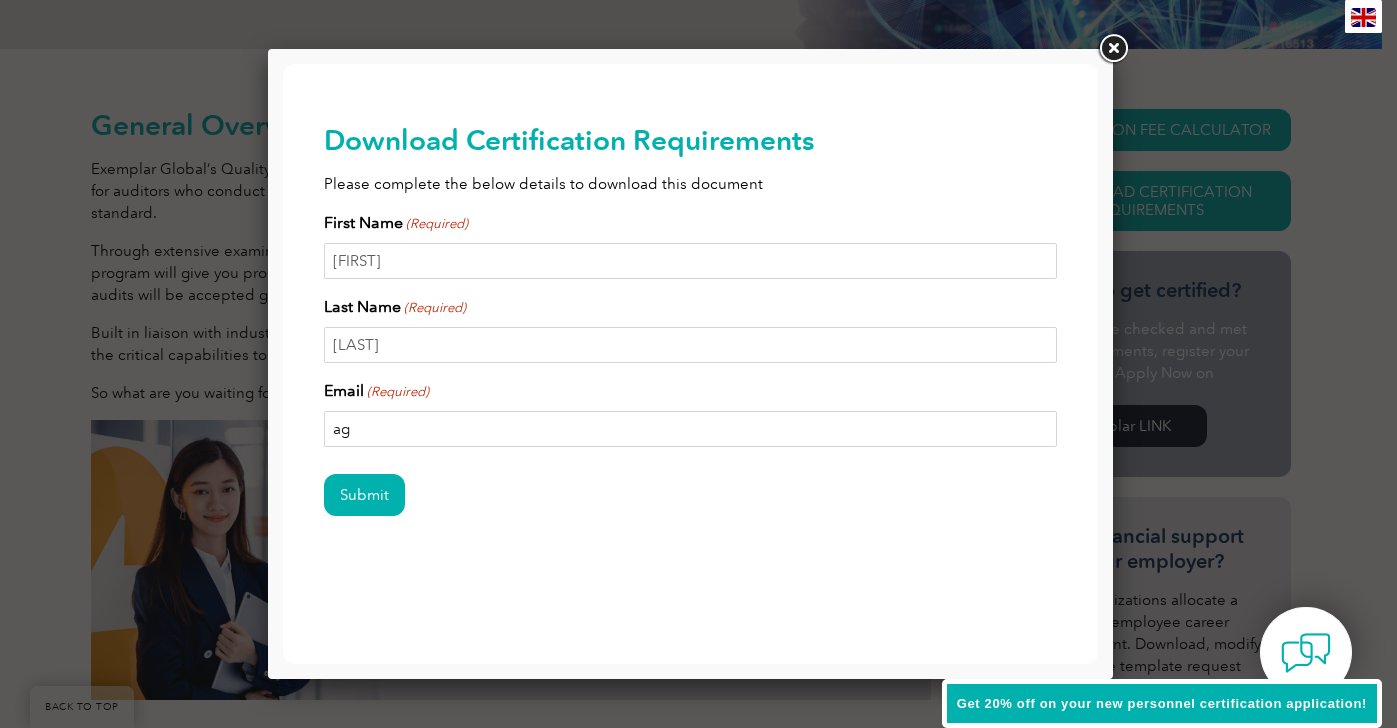 type on "a" 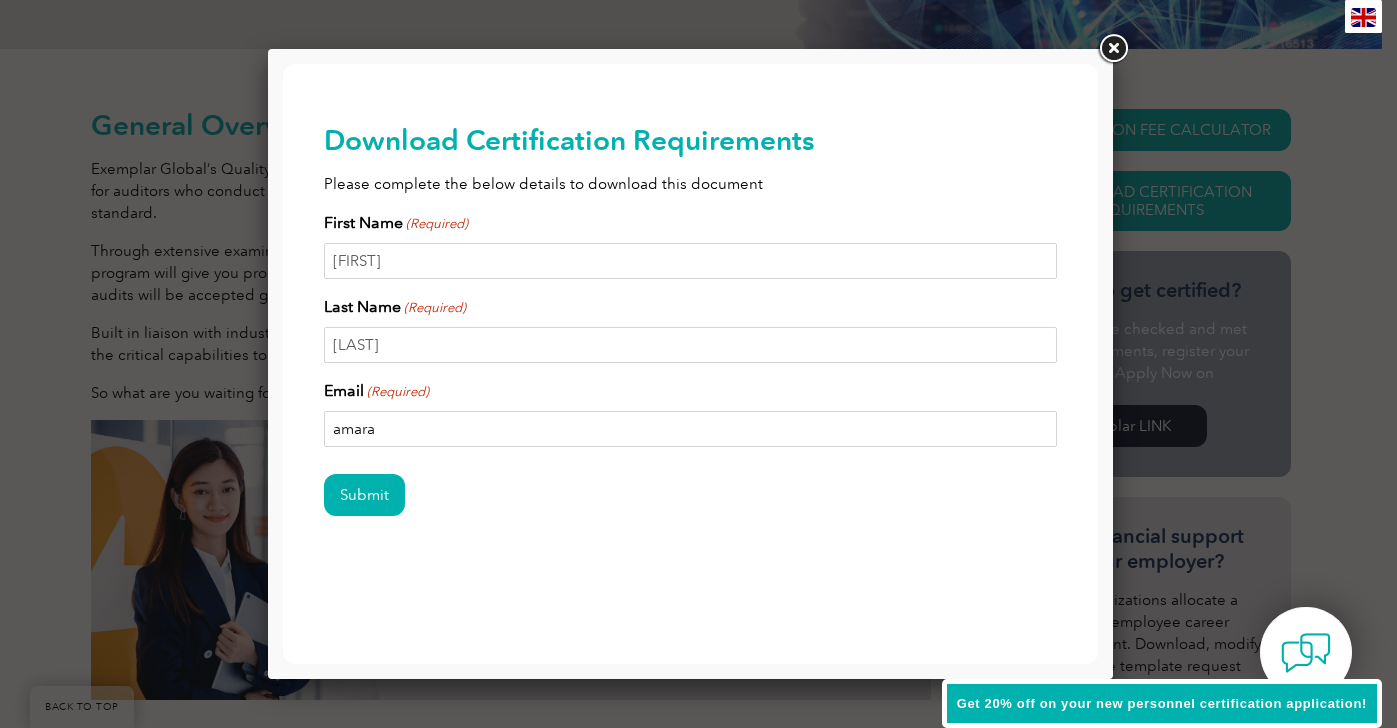 type on "[EMAIL]" 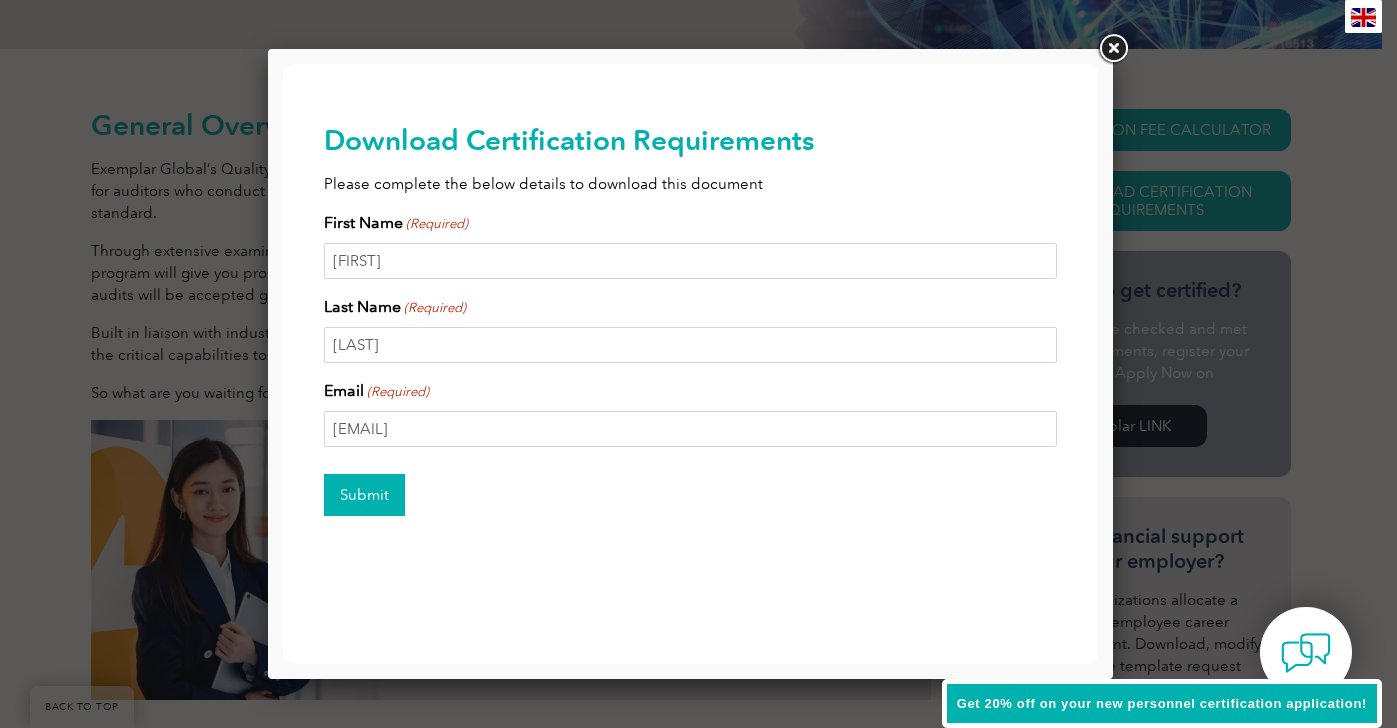 click on "Submit" at bounding box center [364, 495] 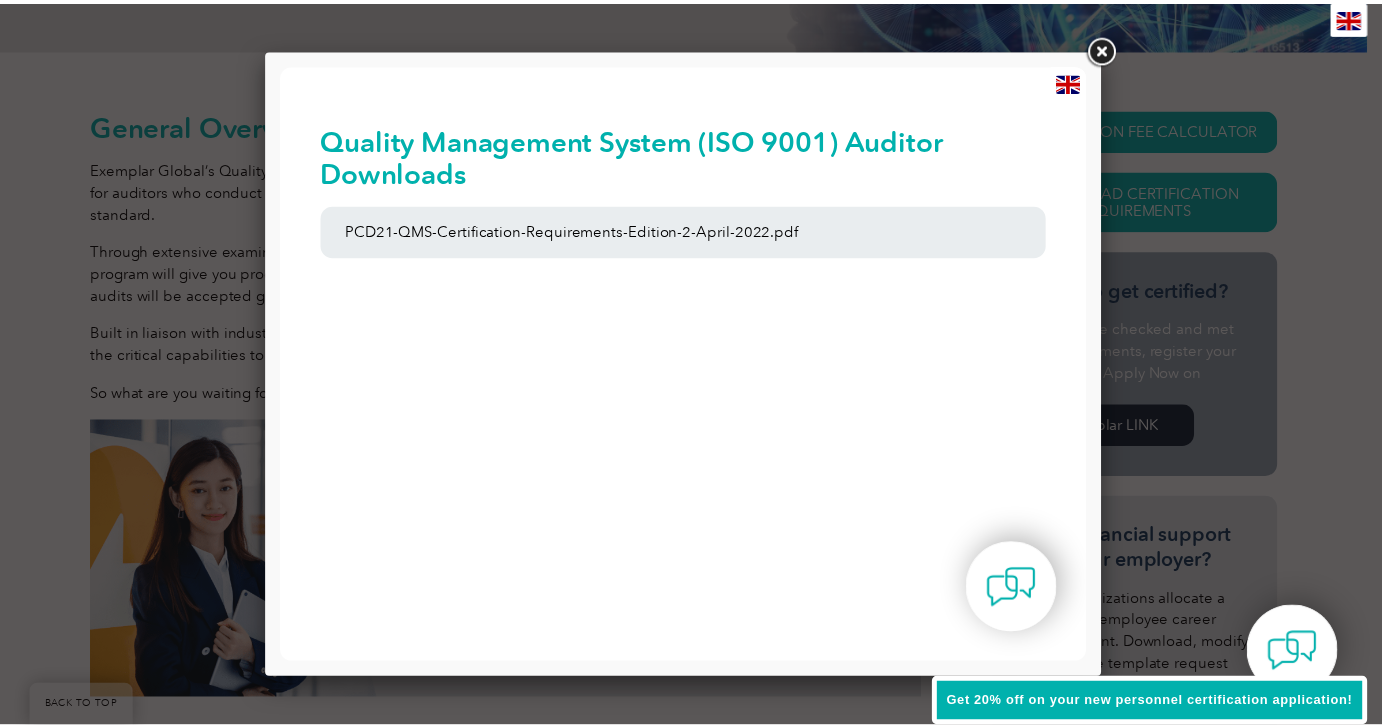 scroll, scrollTop: 0, scrollLeft: 0, axis: both 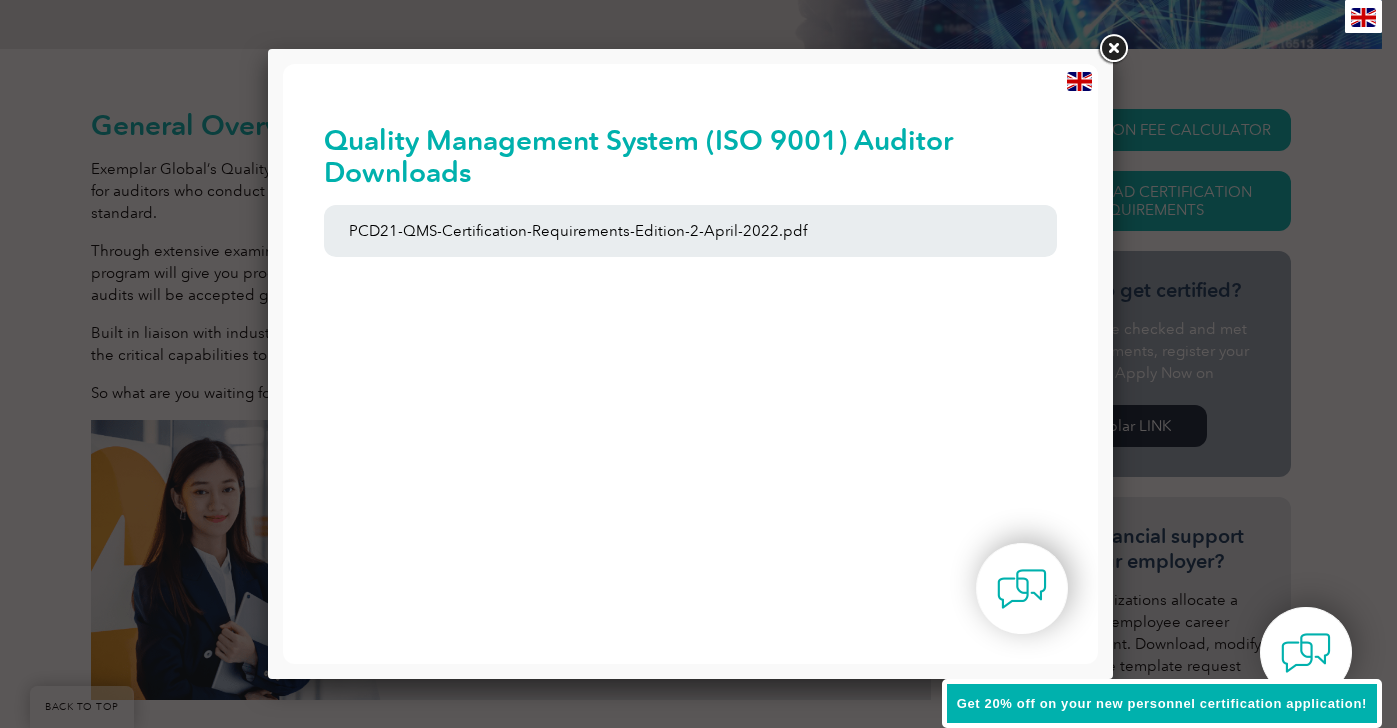 click at bounding box center [1113, 49] 